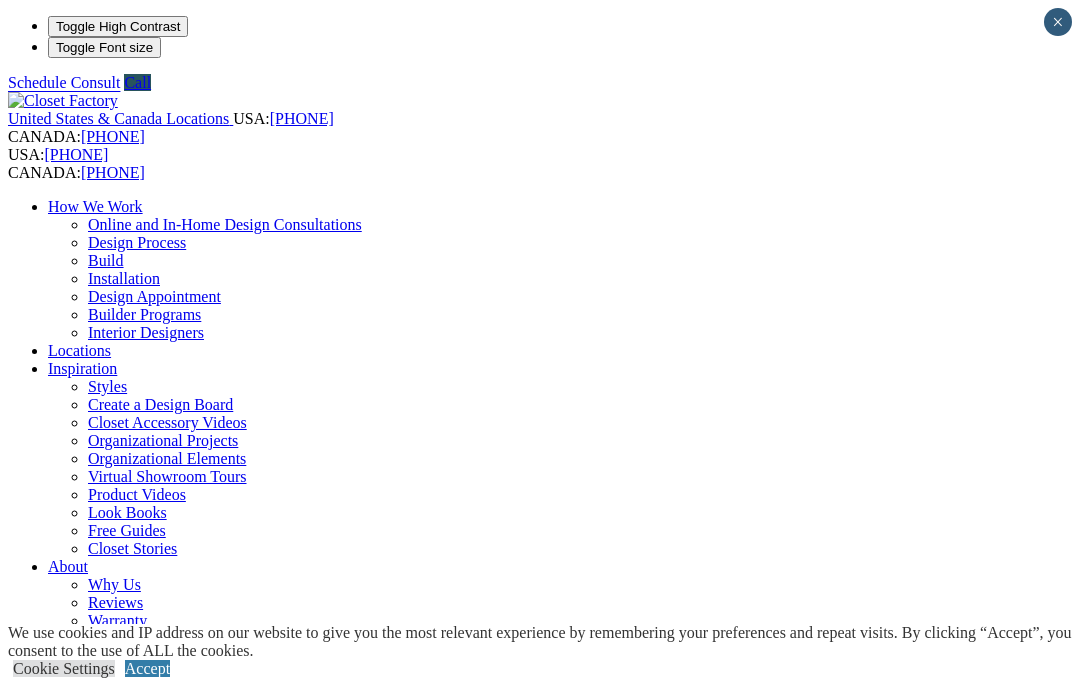 scroll, scrollTop: 0, scrollLeft: 0, axis: both 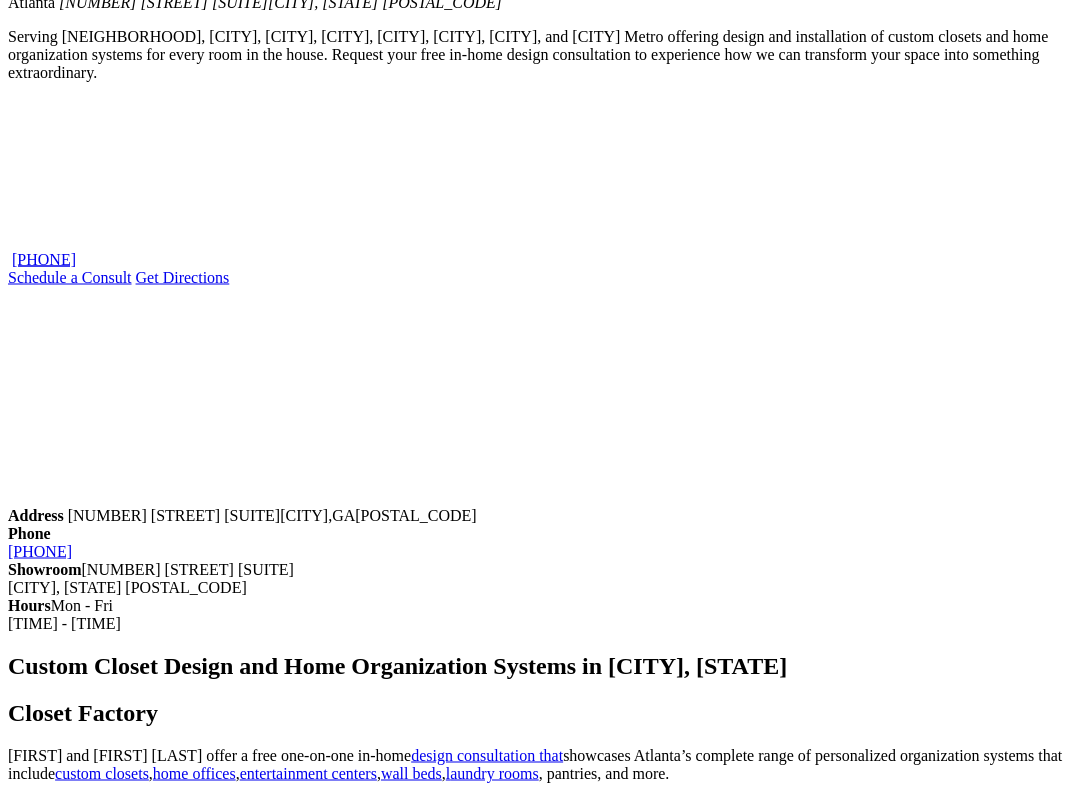 click on "Expand Gallery" at bounding box center (58, 1747) 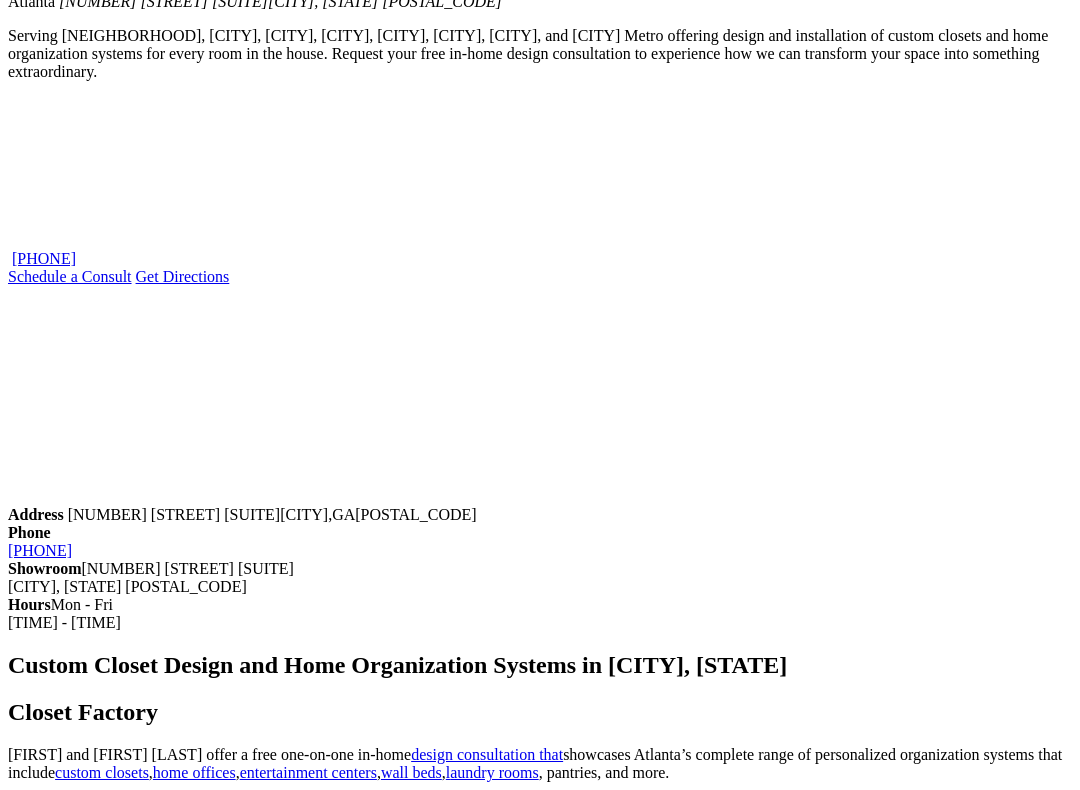 click at bounding box center (167, 1711) 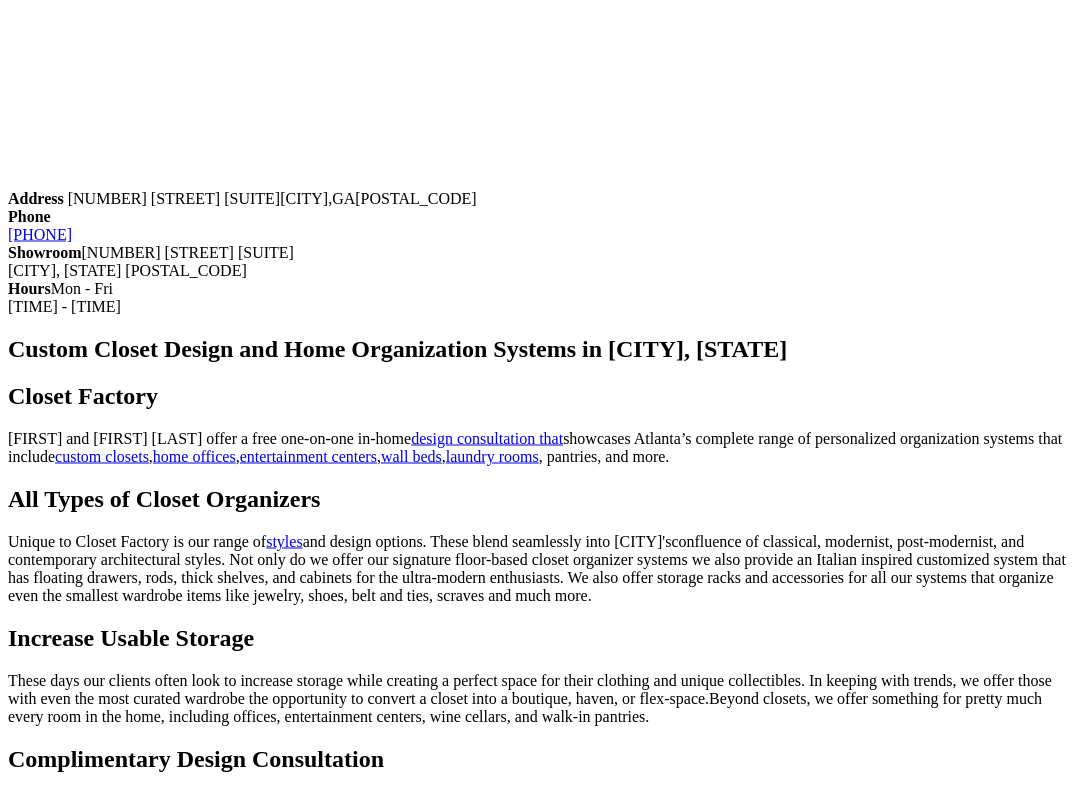 scroll, scrollTop: 1942, scrollLeft: 0, axis: vertical 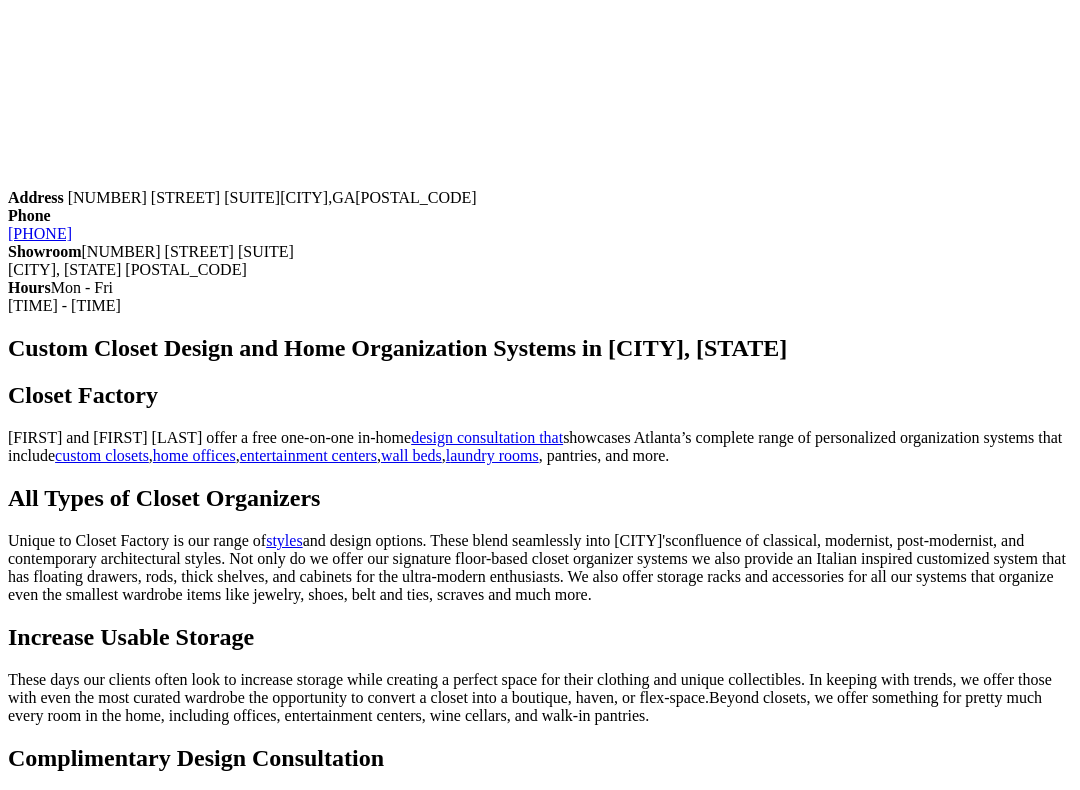click at bounding box center (126, 1412) 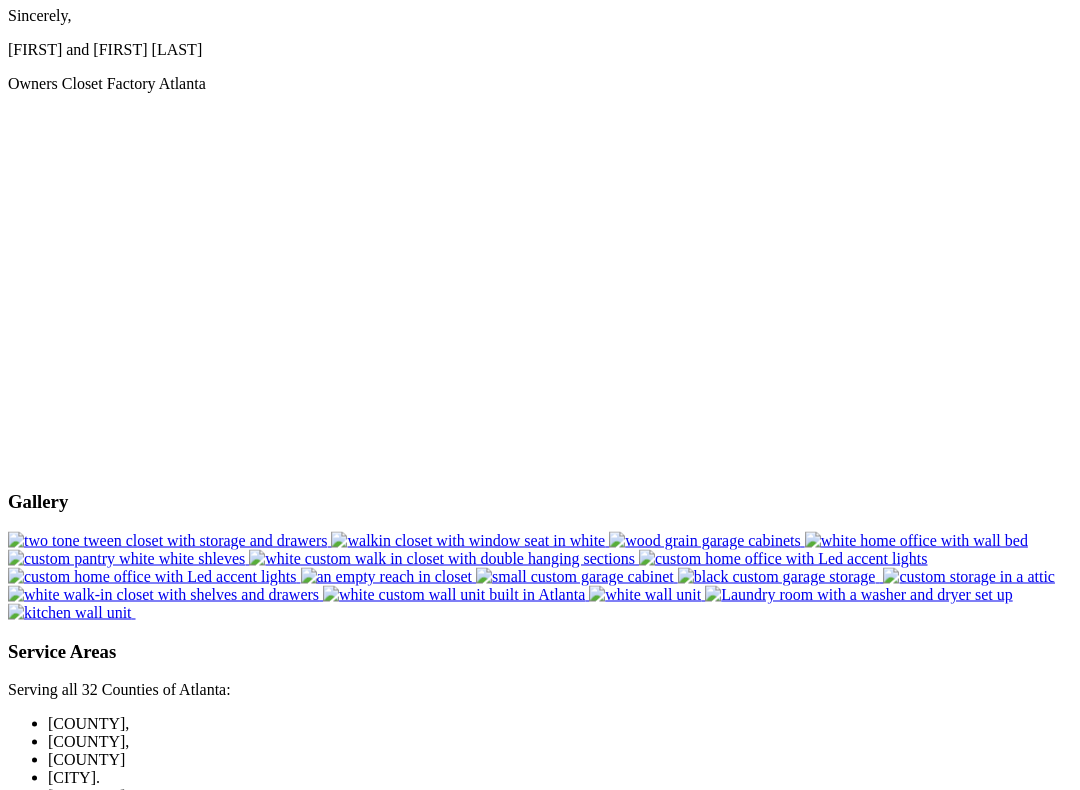 scroll, scrollTop: 2822, scrollLeft: 0, axis: vertical 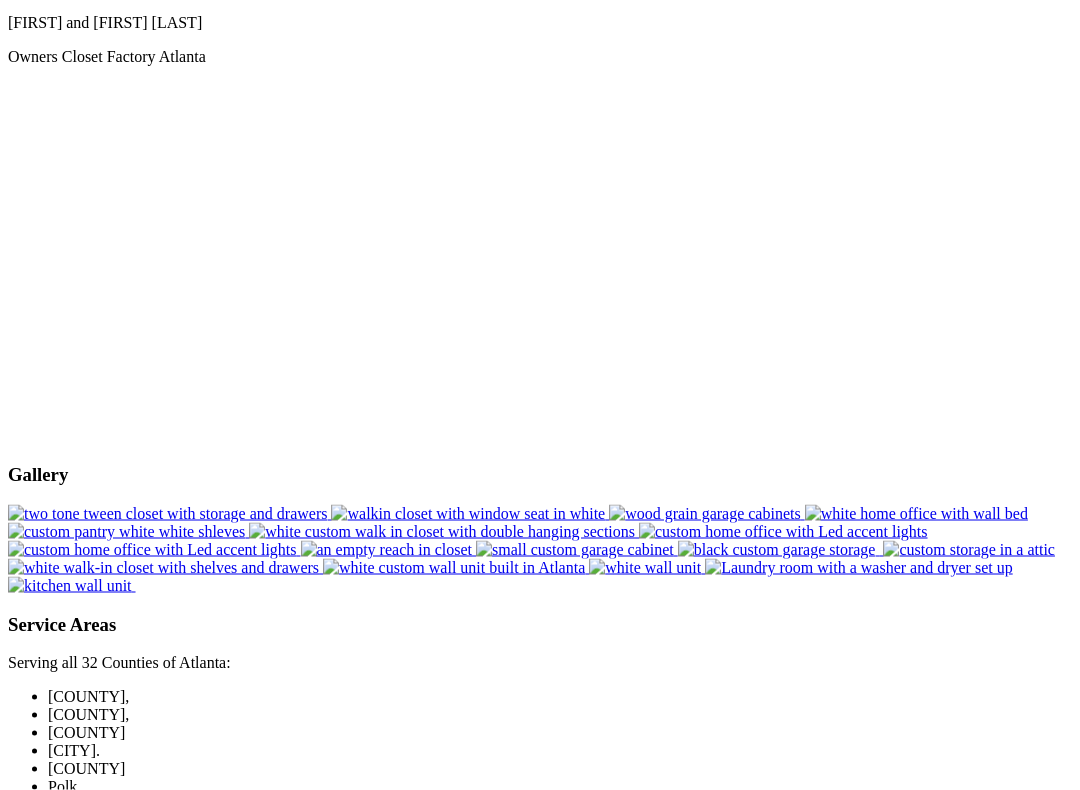 click at bounding box center [454, 568] 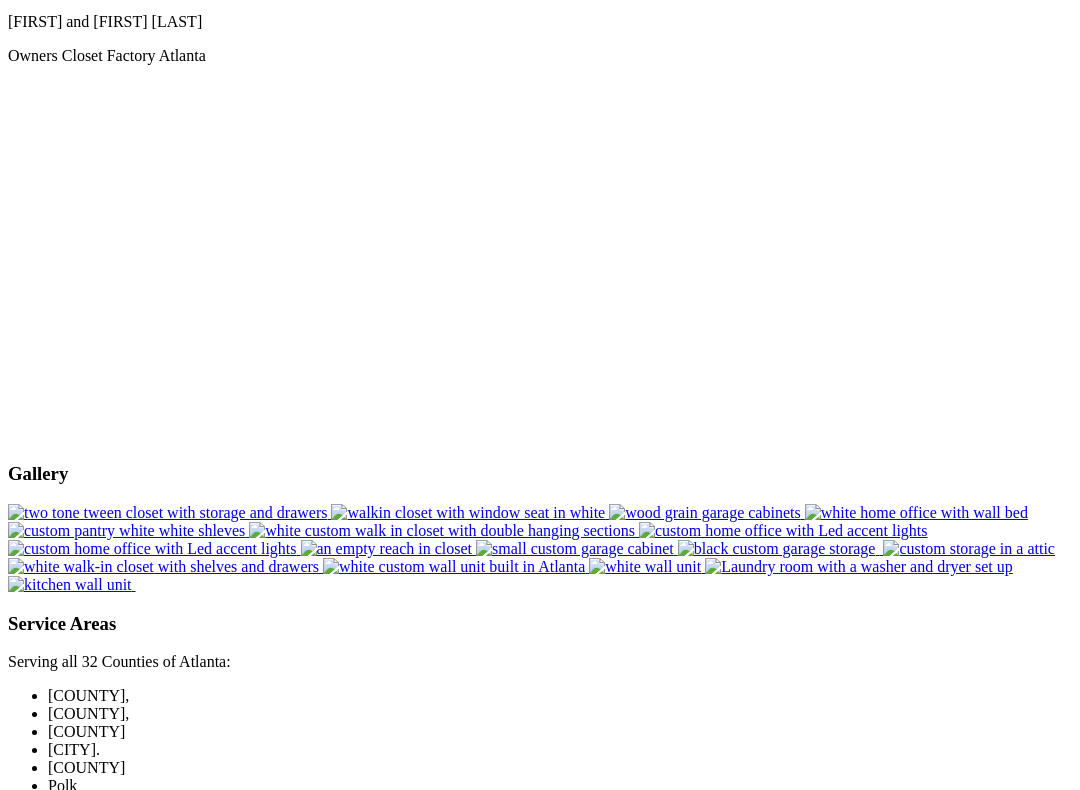 click at bounding box center [8, 16131] 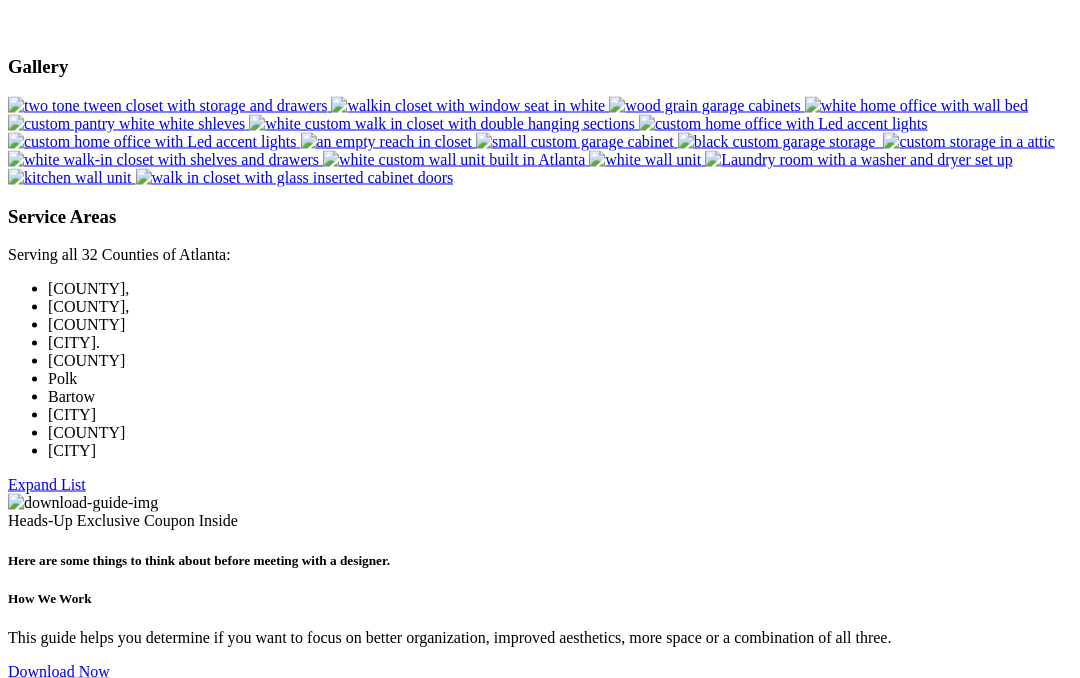 scroll, scrollTop: 3231, scrollLeft: 0, axis: vertical 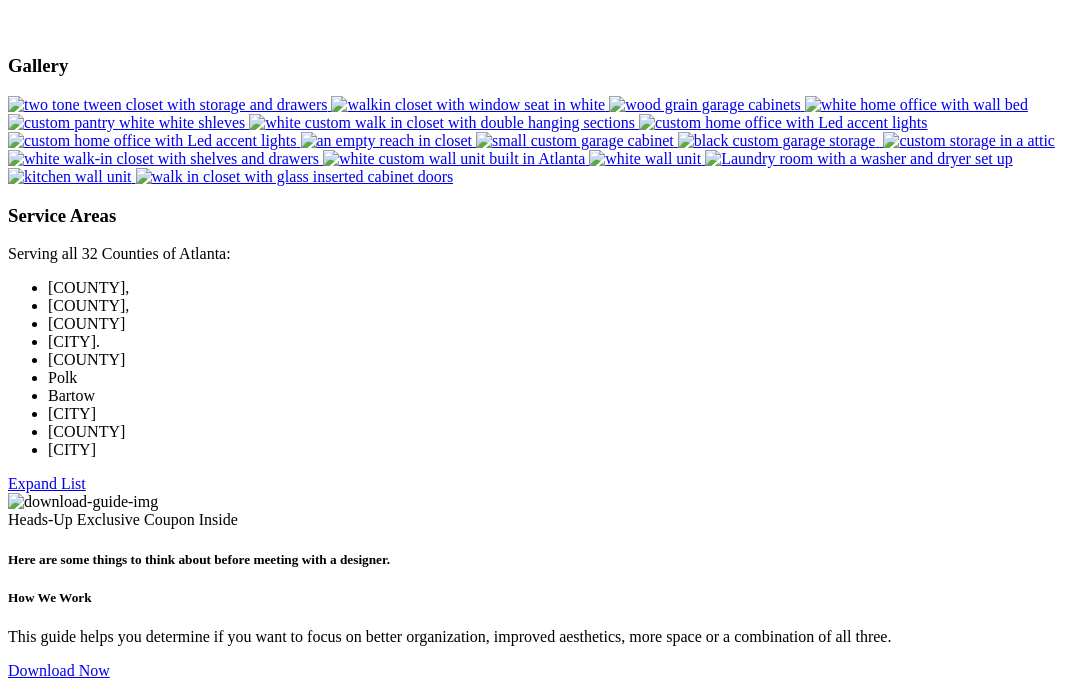 click on "How We Work" at bounding box center [95, -3025] 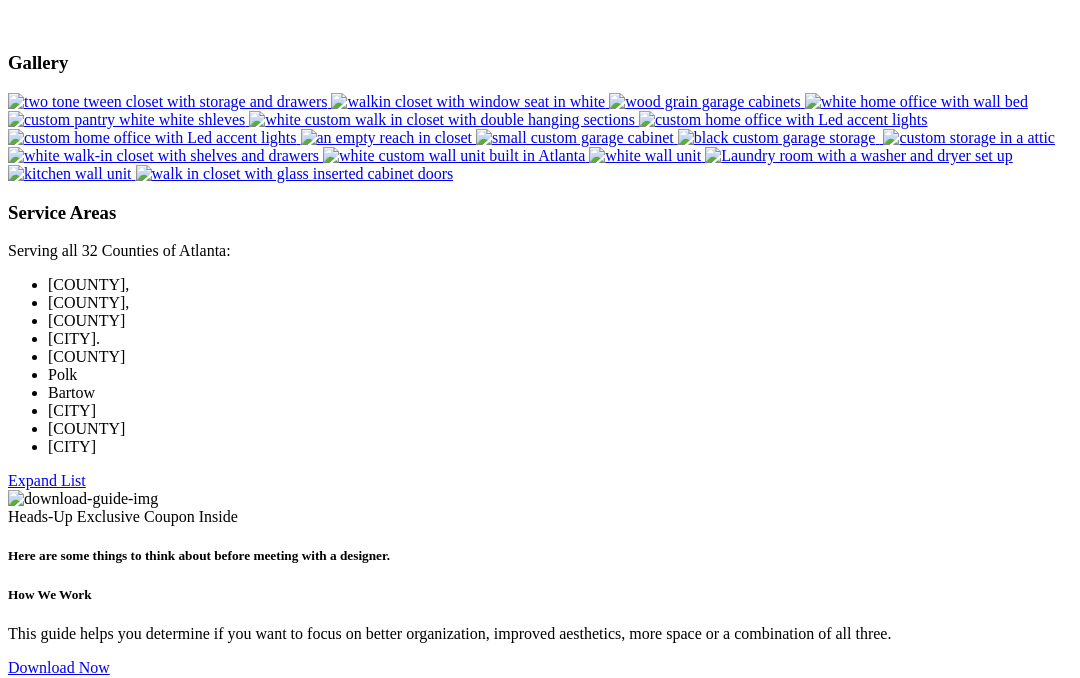 click on "Locations" at bounding box center (79, -2884) 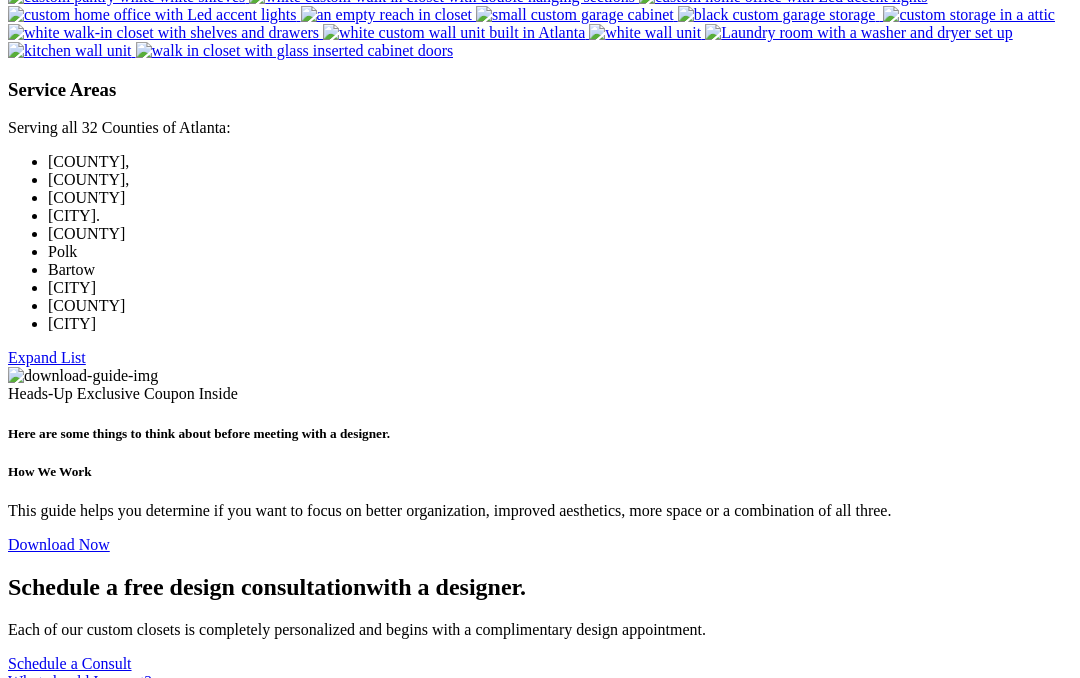 click on "Locations" at bounding box center (79, -3007) 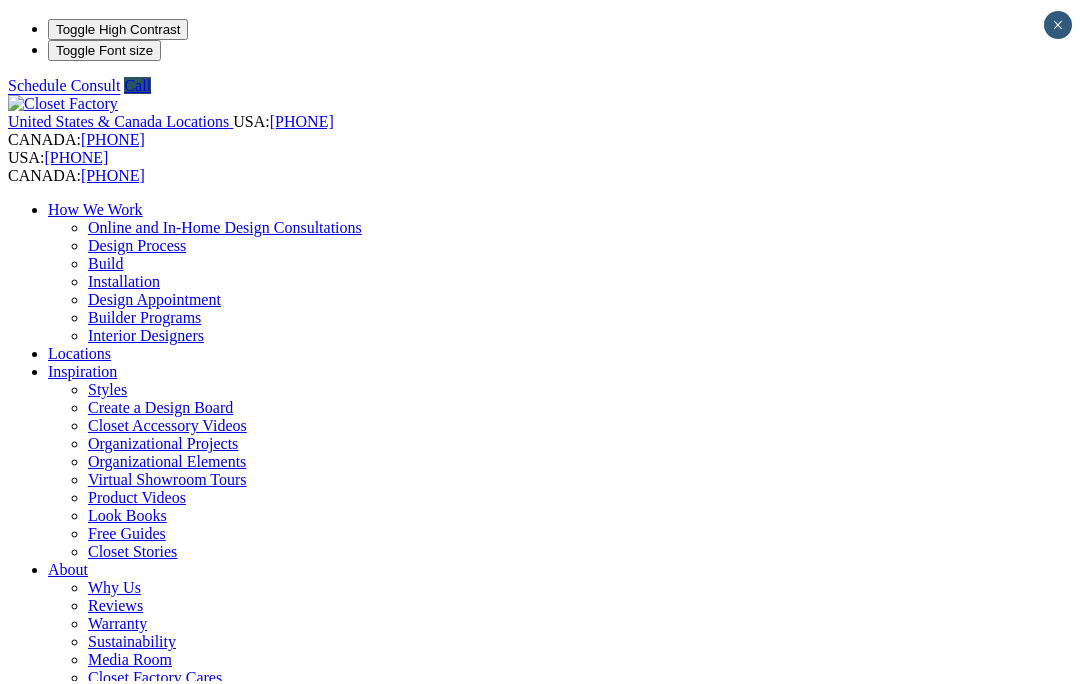 scroll, scrollTop: 0, scrollLeft: 0, axis: both 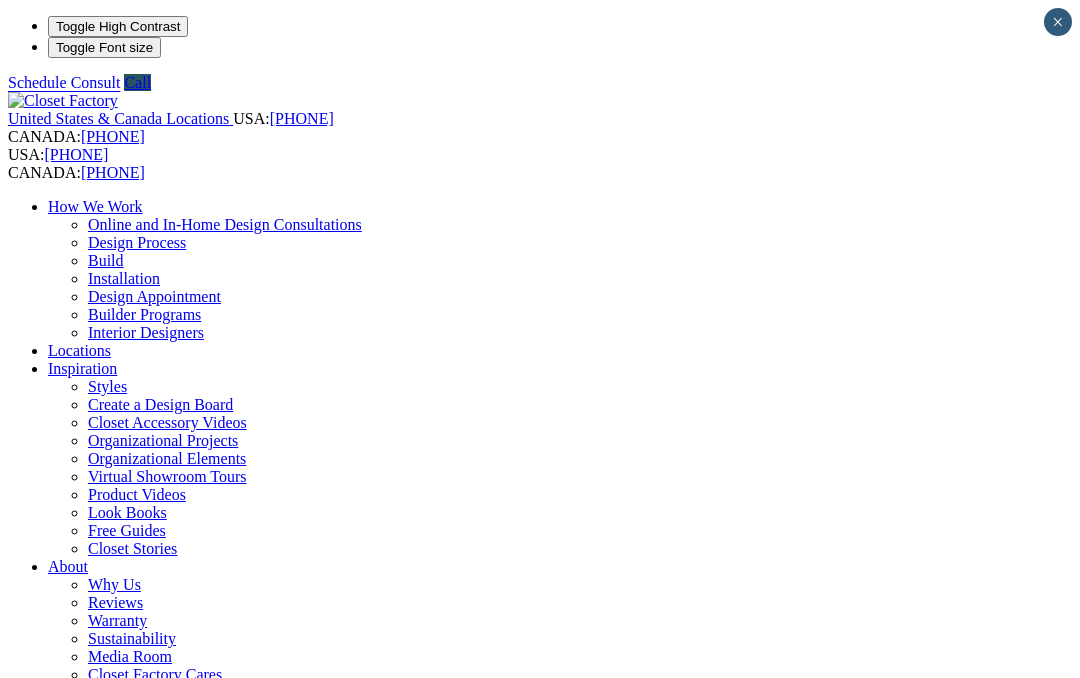 click at bounding box center [79, 1494] 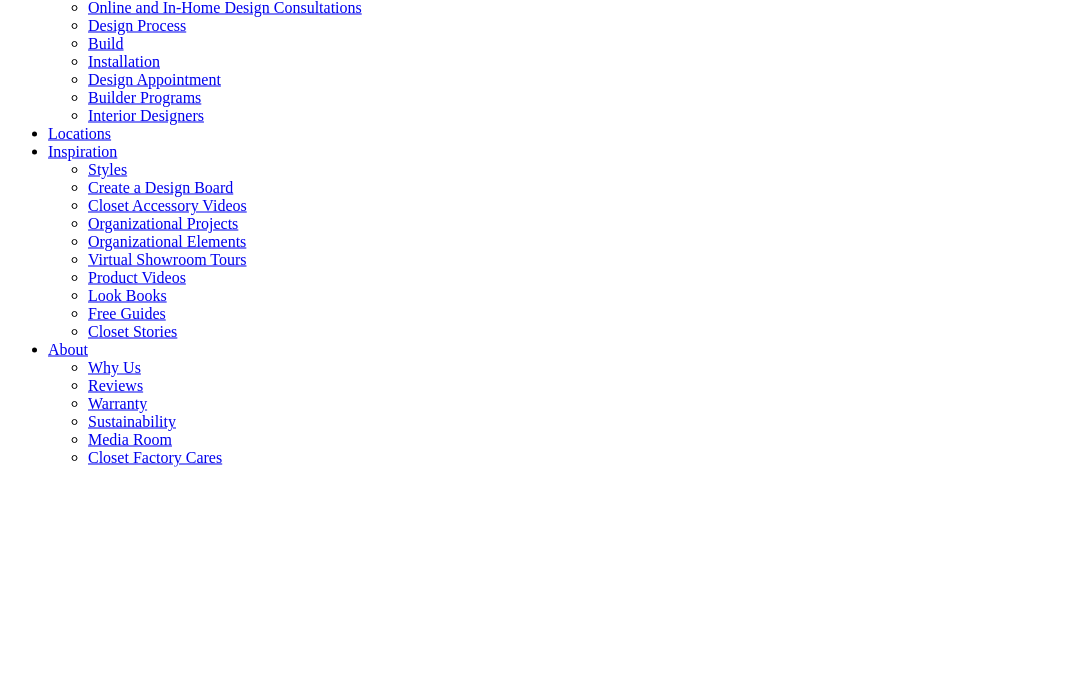 type on "*****" 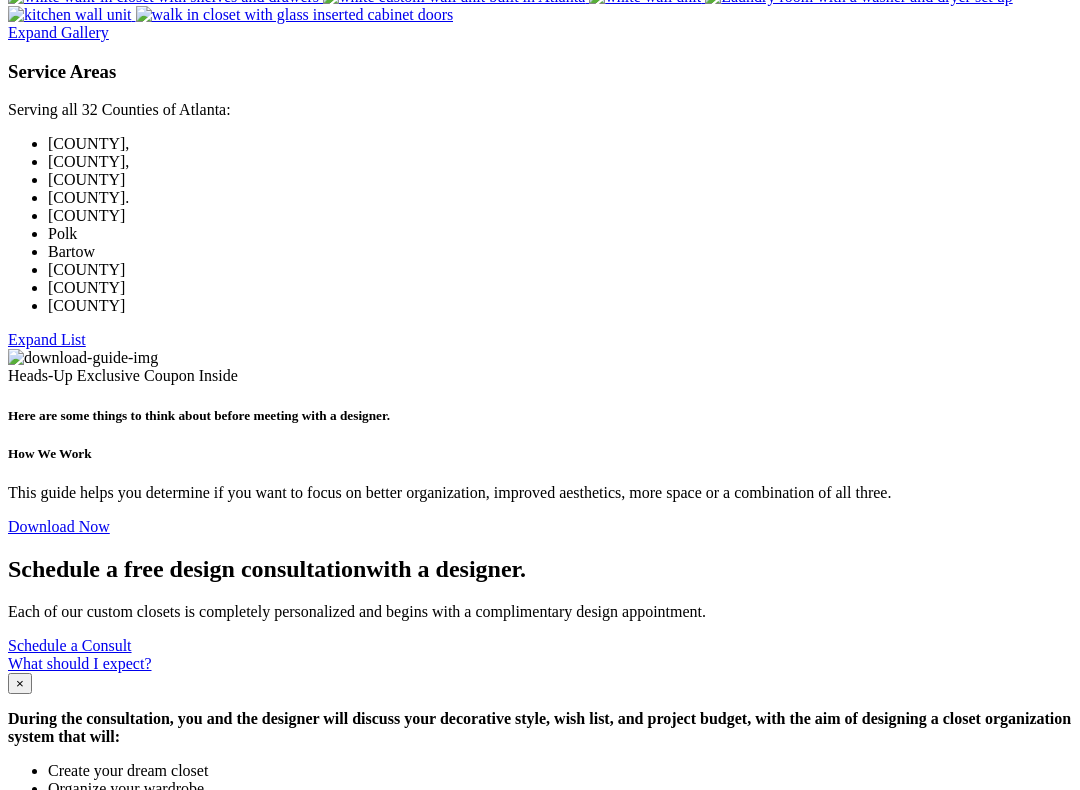 scroll, scrollTop: 3452, scrollLeft: 0, axis: vertical 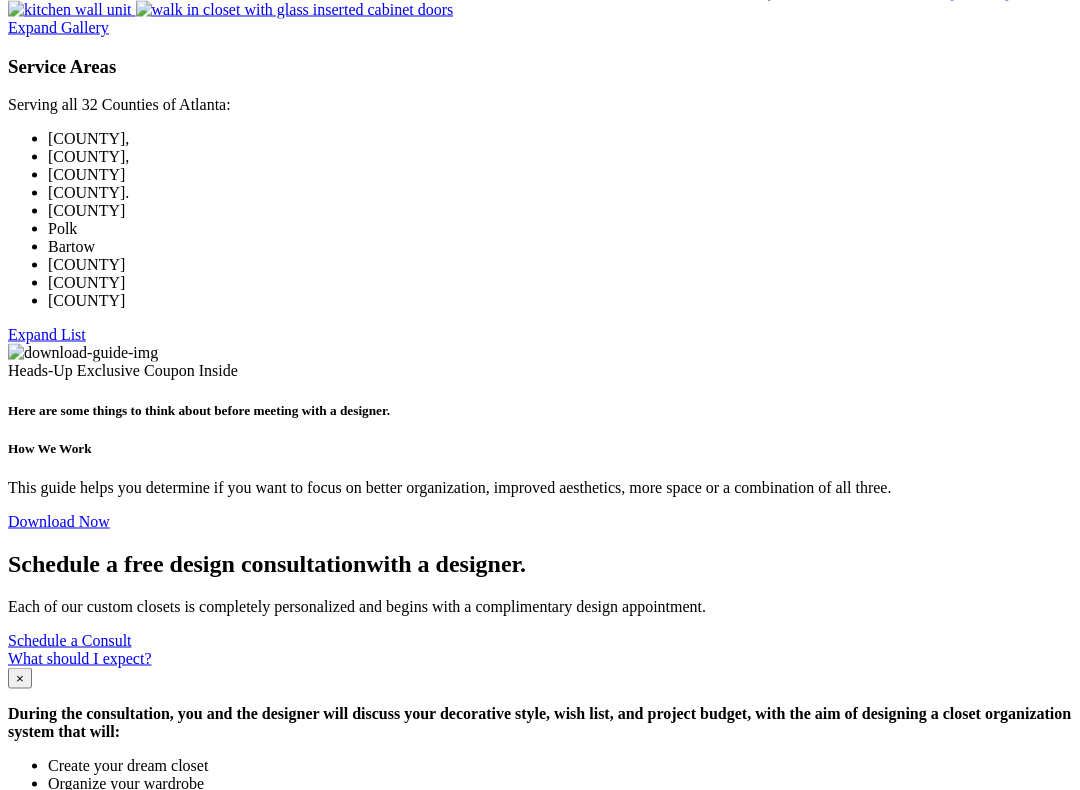 click on "Organizational Projects" at bounding box center [123, 1097] 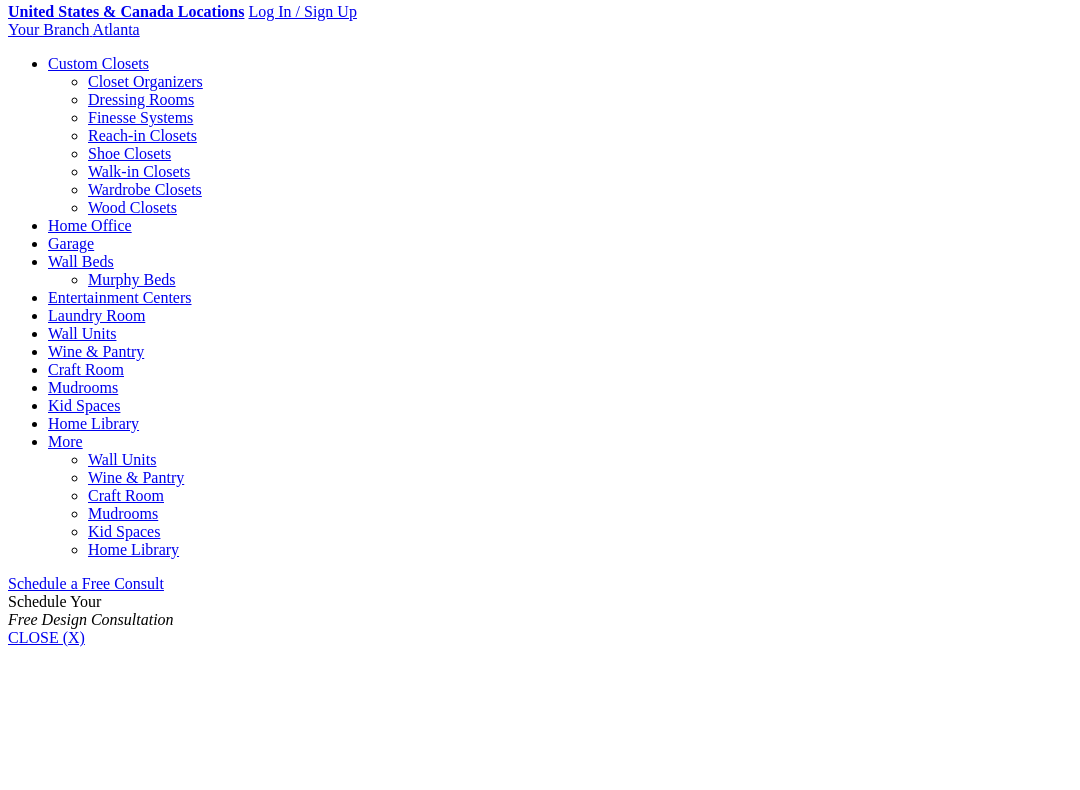 scroll, scrollTop: 766, scrollLeft: 0, axis: vertical 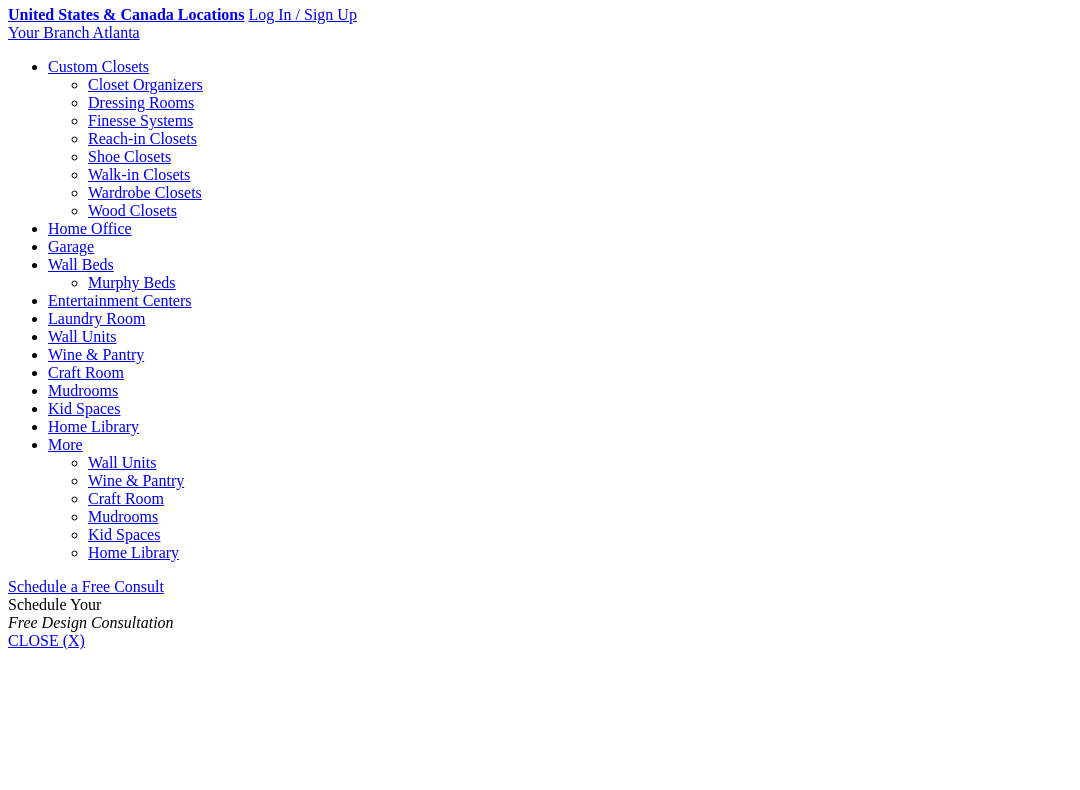 click on "Closets" at bounding box center [540, 1243] 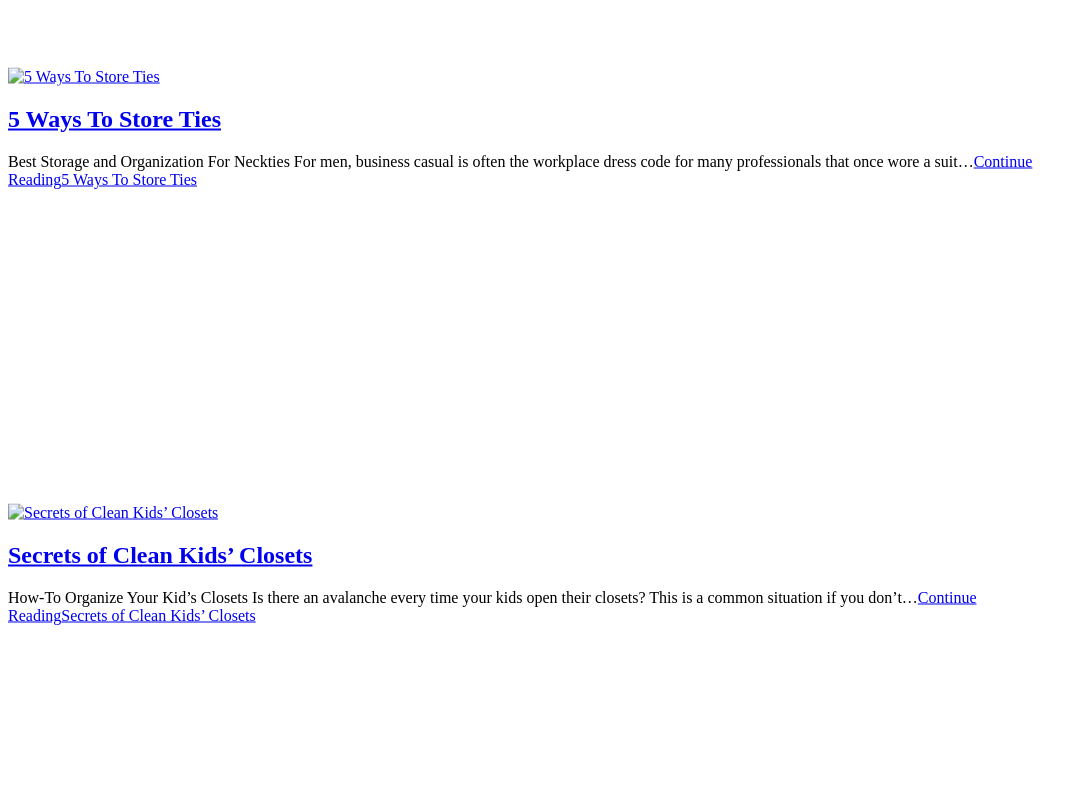 scroll, scrollTop: 2306, scrollLeft: 0, axis: vertical 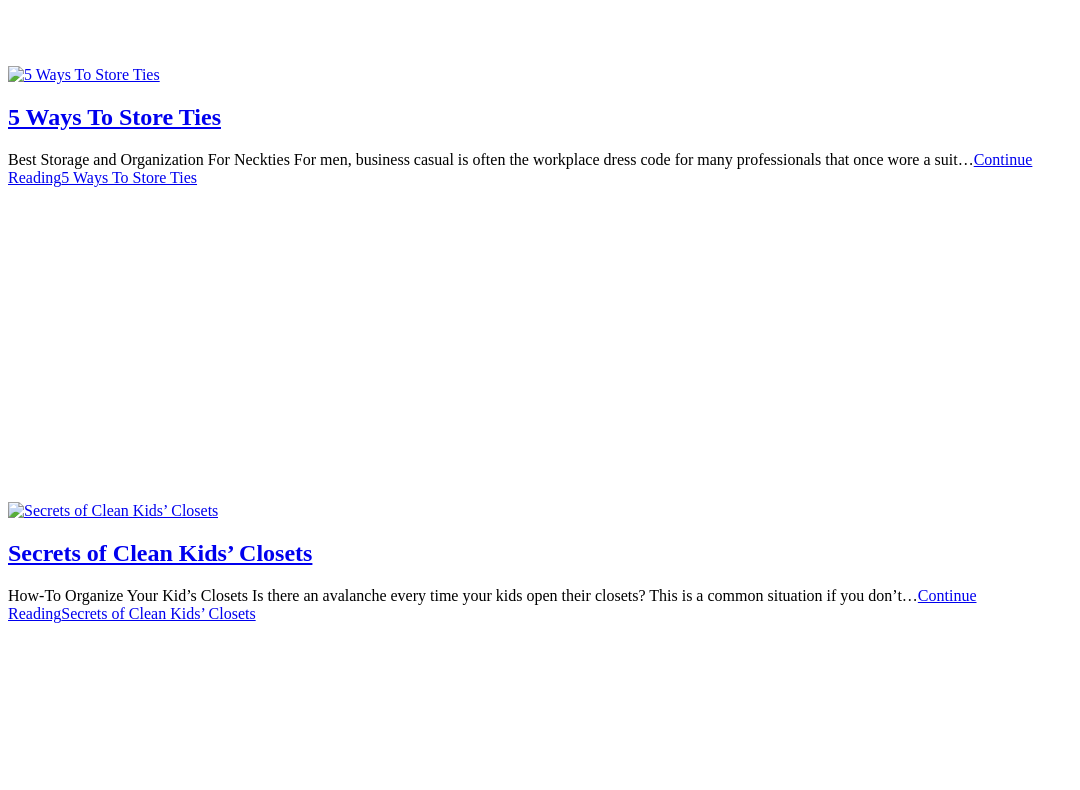 click on "Product Videos" at bounding box center [97, 3756] 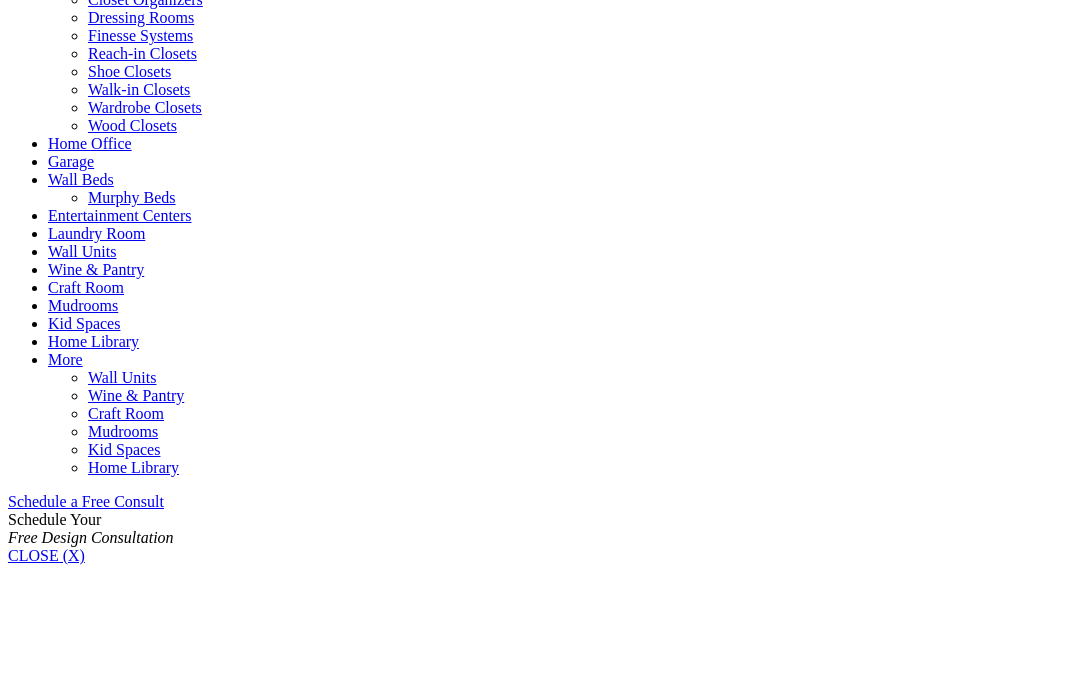 scroll, scrollTop: 848, scrollLeft: 0, axis: vertical 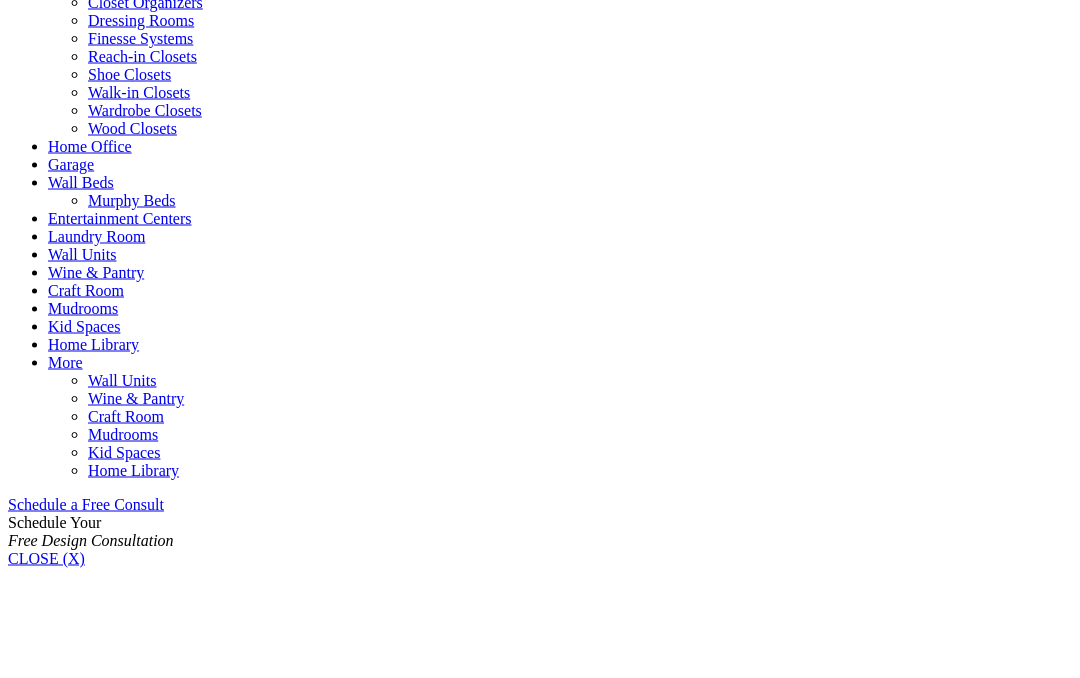 click on "Style and sewing blogger [FIRST] [LAST] from www.example.com describes her experience with Closet Factory and how easy the planning of her custom closet design was." at bounding box center (540, 2909) 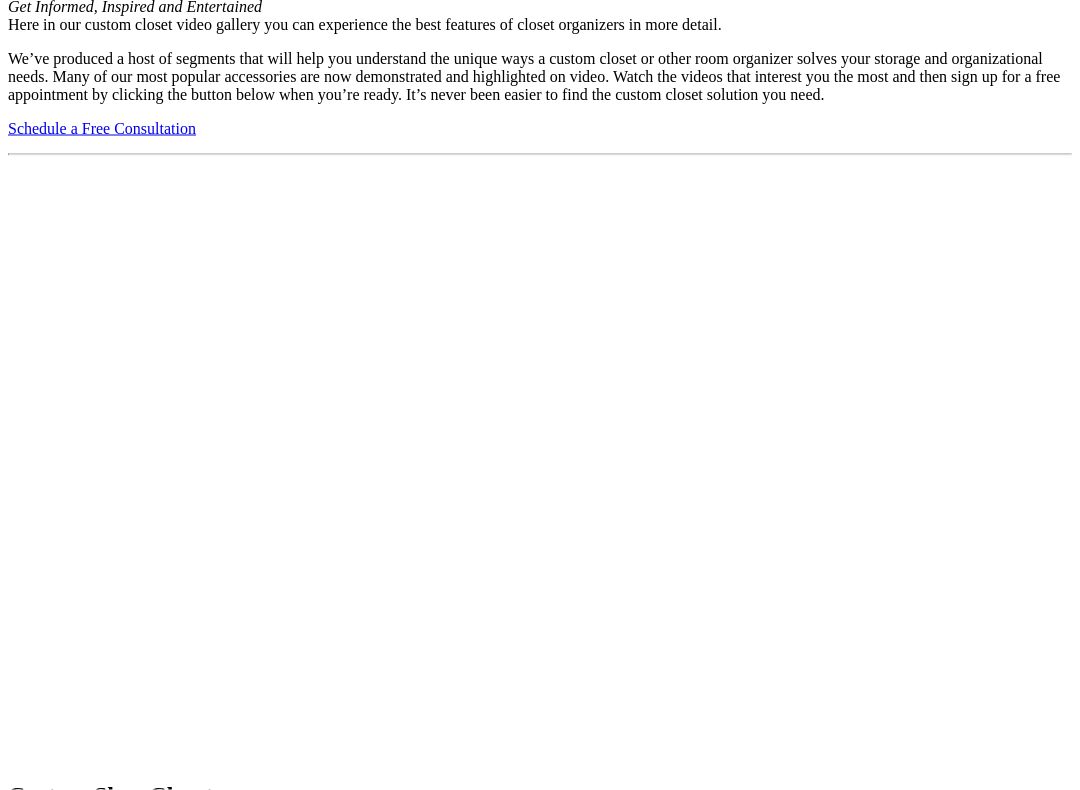 scroll, scrollTop: 1637, scrollLeft: 0, axis: vertical 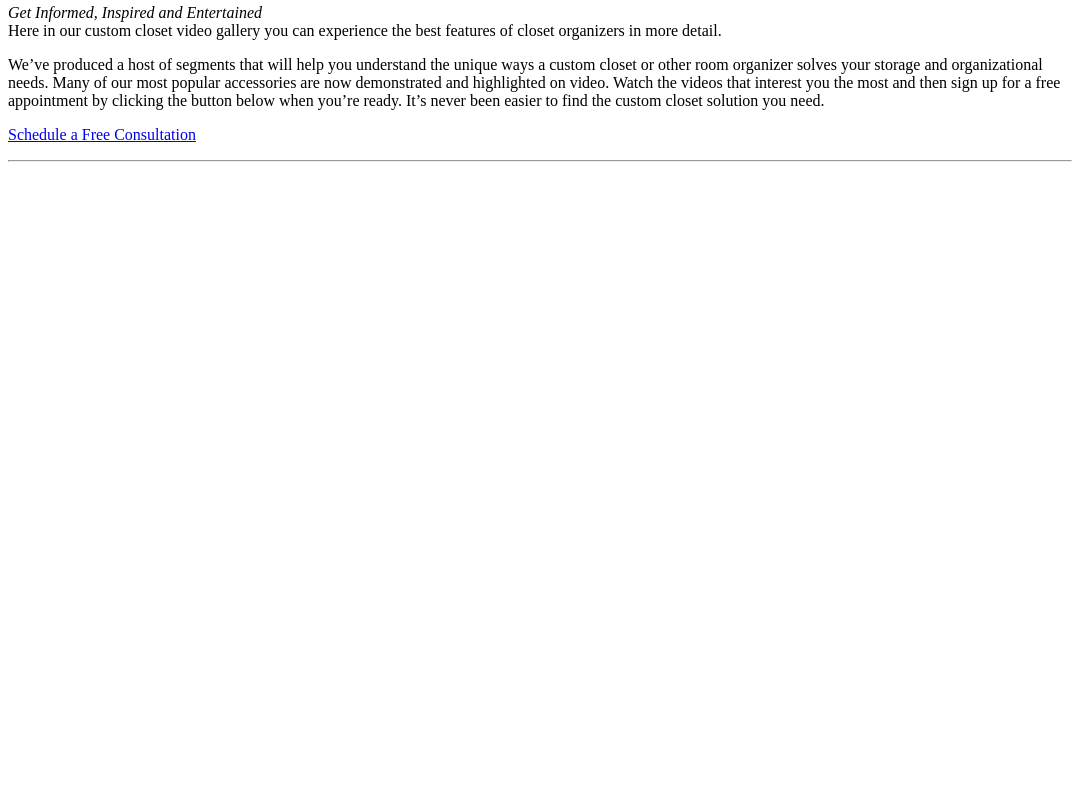 click on "Whether your in need of a new home office, laundry room, or kids room, we can create a custom design that not only fills your needs, but also matches your style and home decor." at bounding box center [540, 4291] 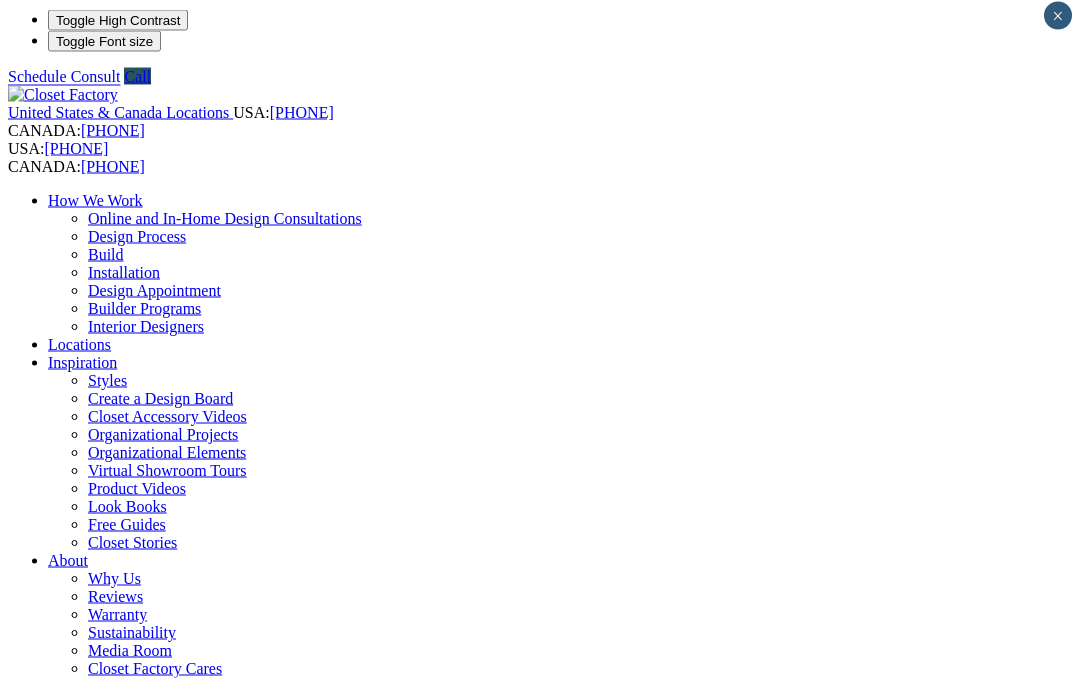 scroll, scrollTop: 0, scrollLeft: 0, axis: both 